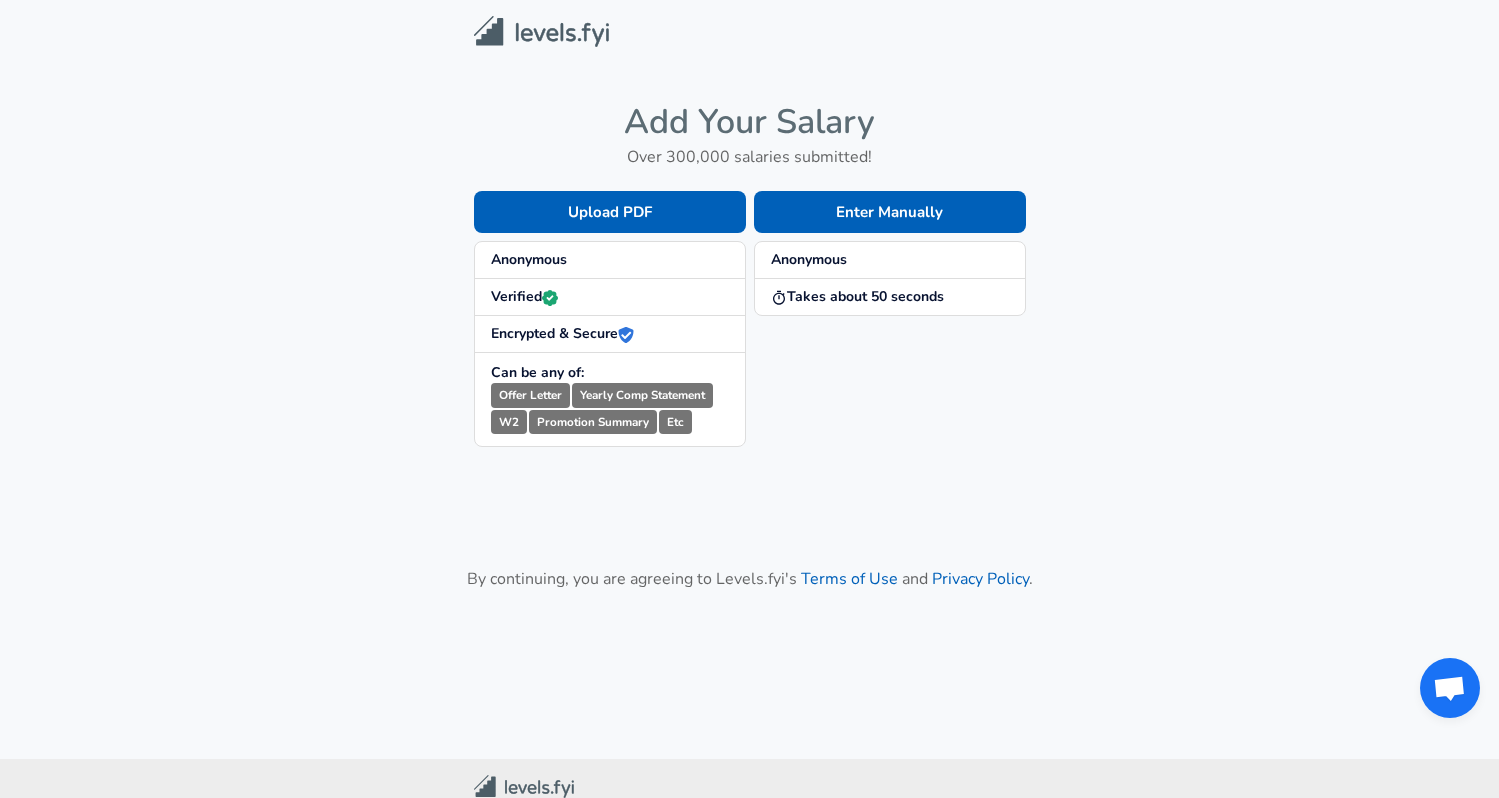 scroll, scrollTop: 0, scrollLeft: 0, axis: both 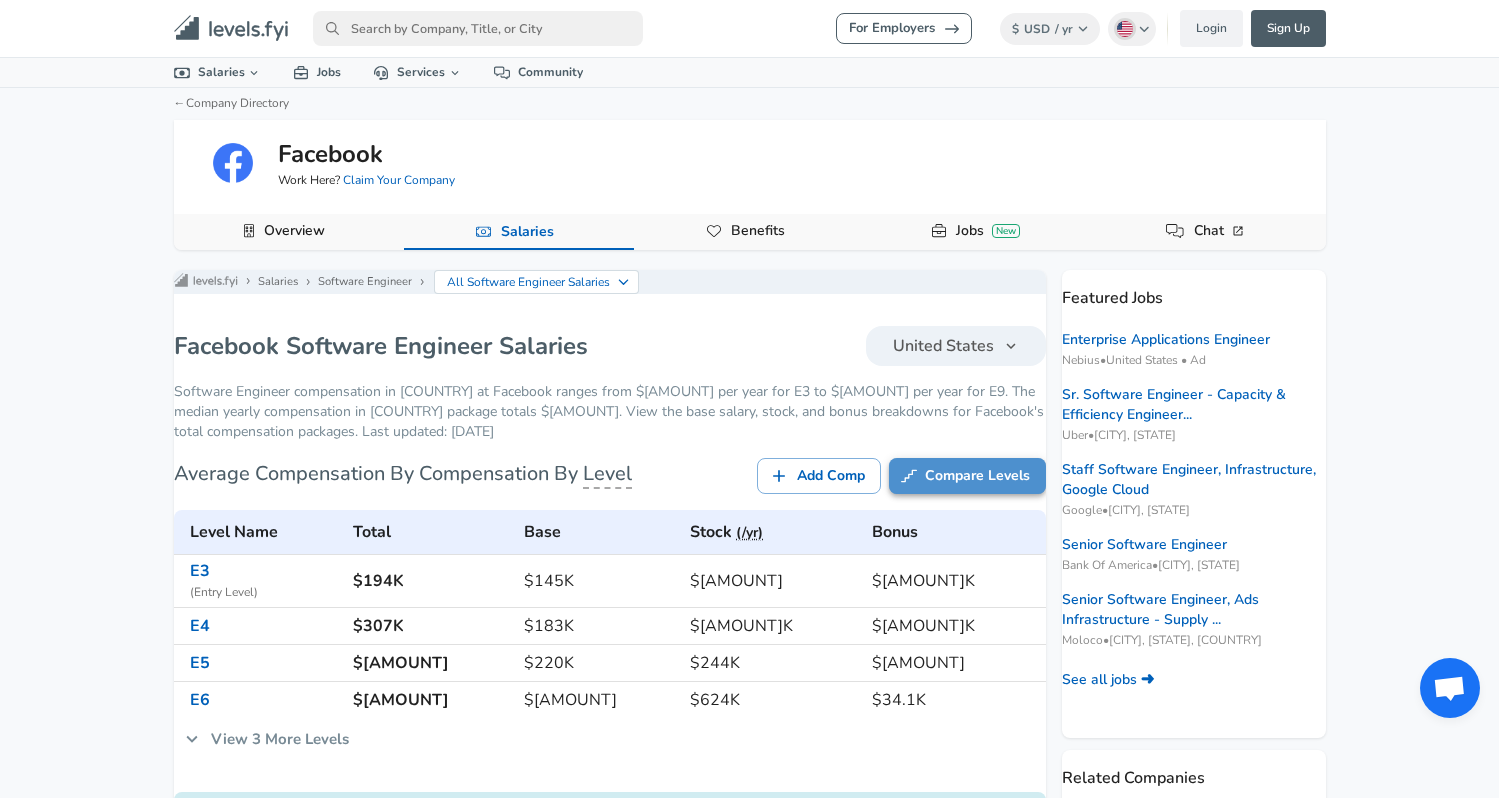 click on "Compare Levels" at bounding box center (967, 476) 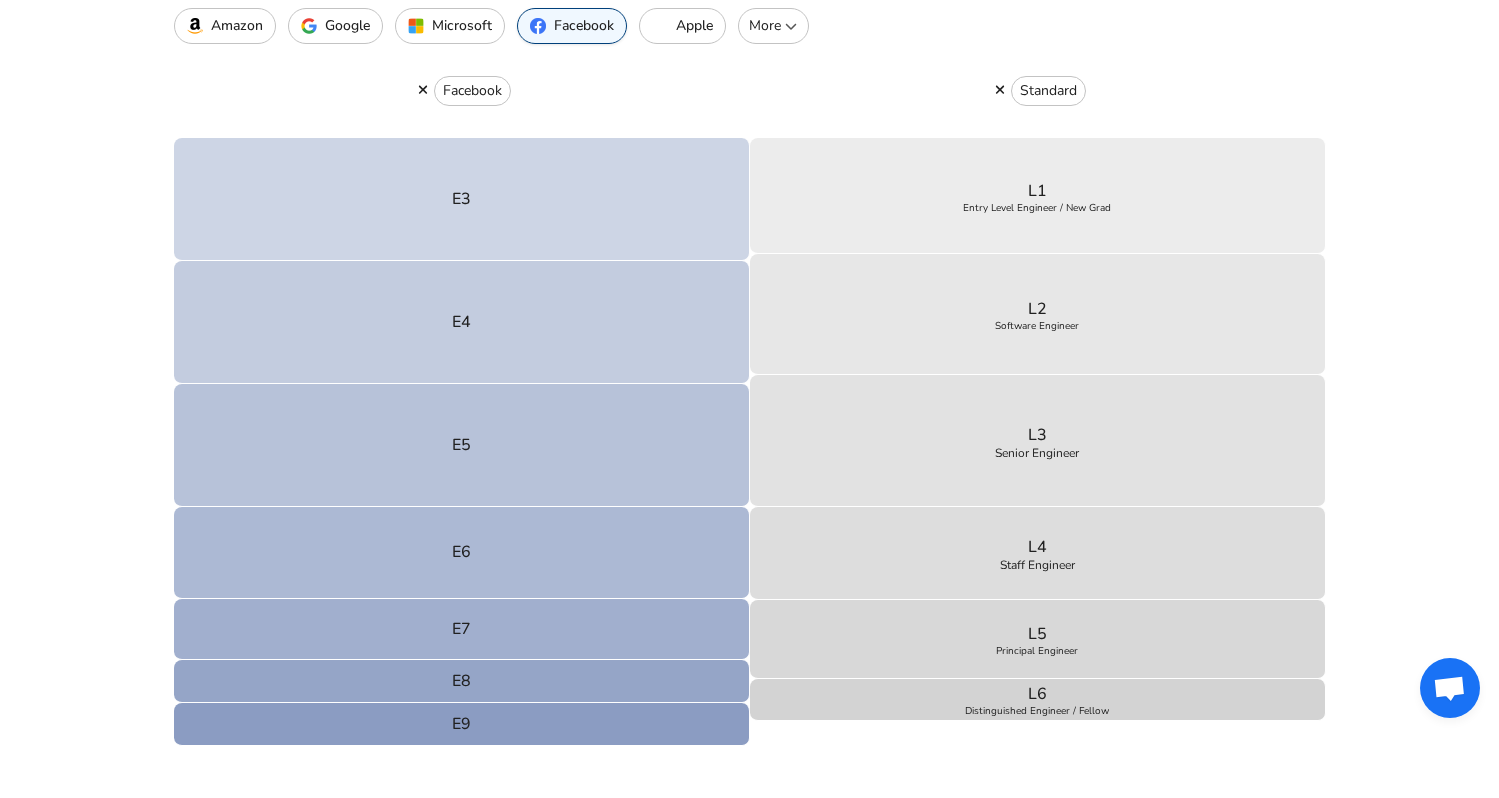 scroll, scrollTop: 521, scrollLeft: 0, axis: vertical 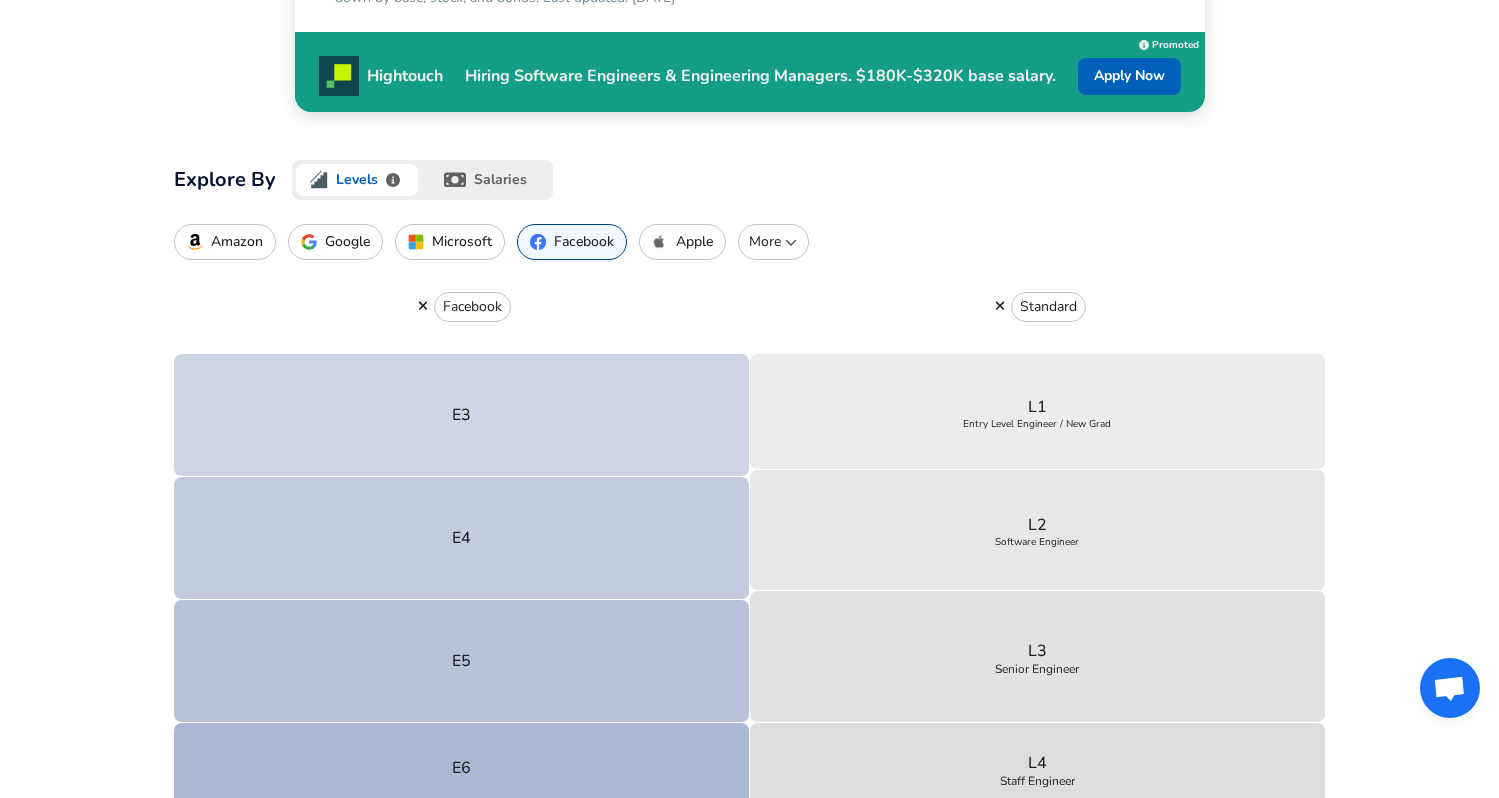 click on "Google" at bounding box center [335, 242] 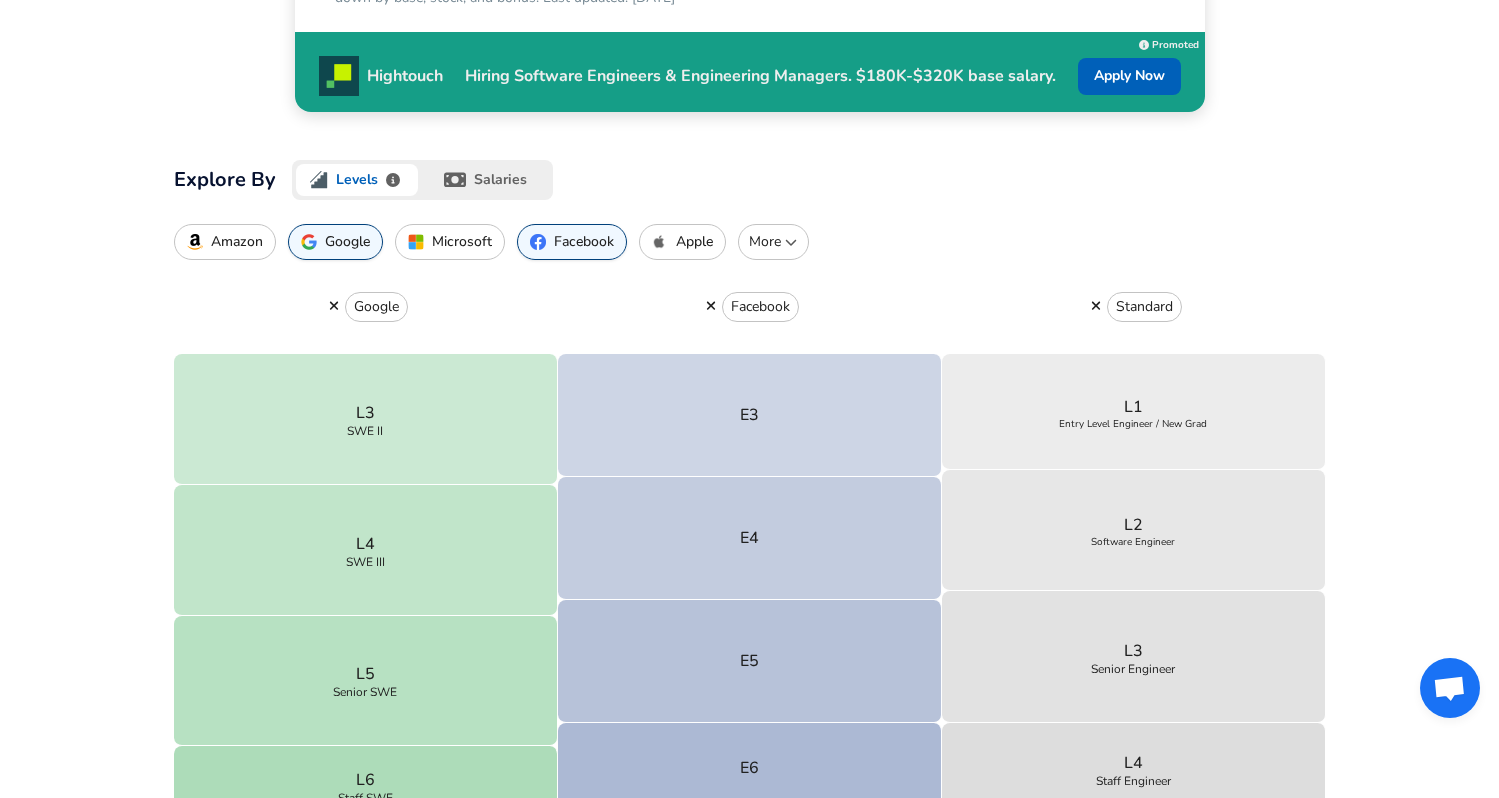click on "Amazon" at bounding box center (237, 242) 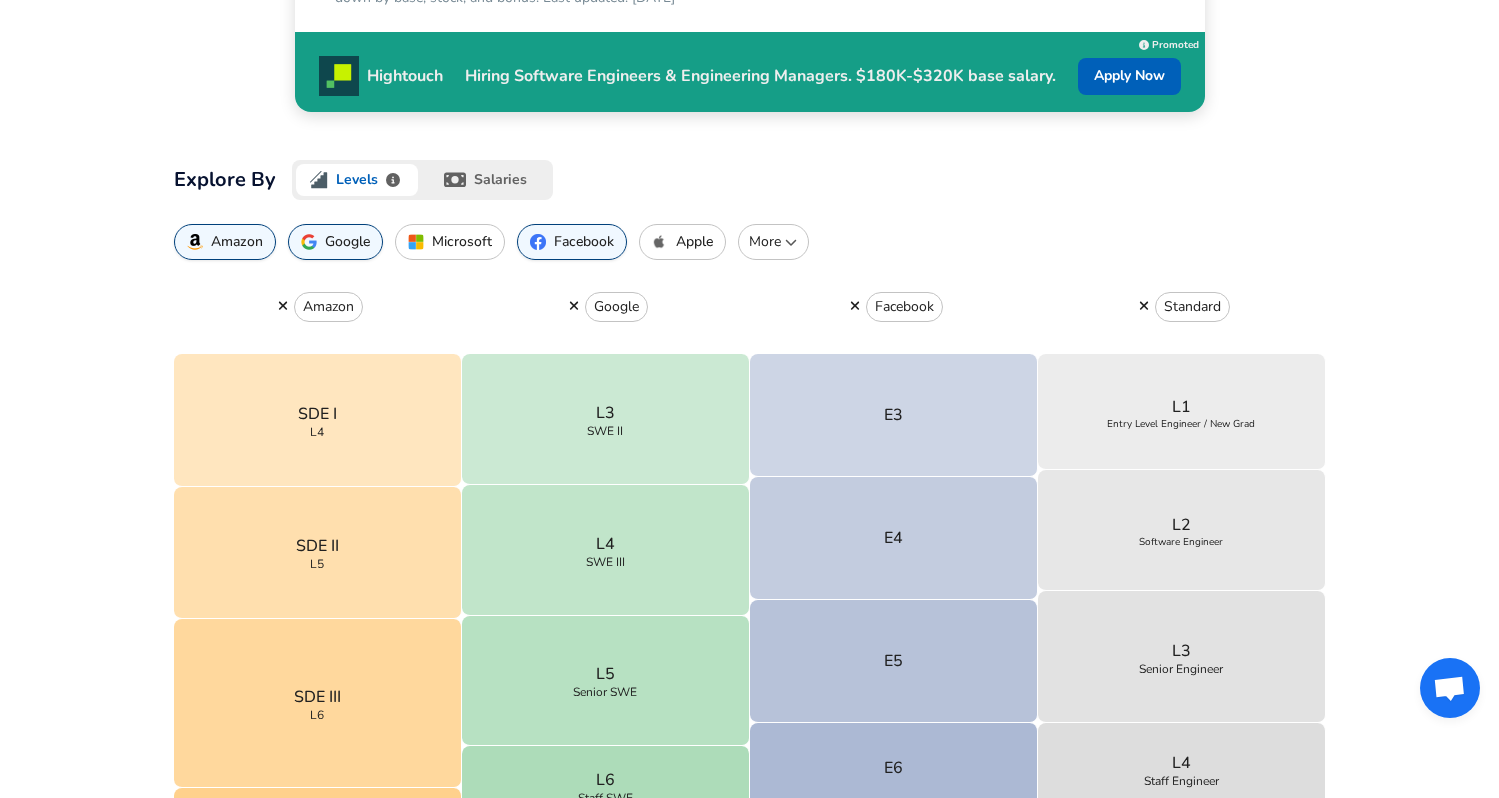 click on "Microsoft" at bounding box center (450, 242) 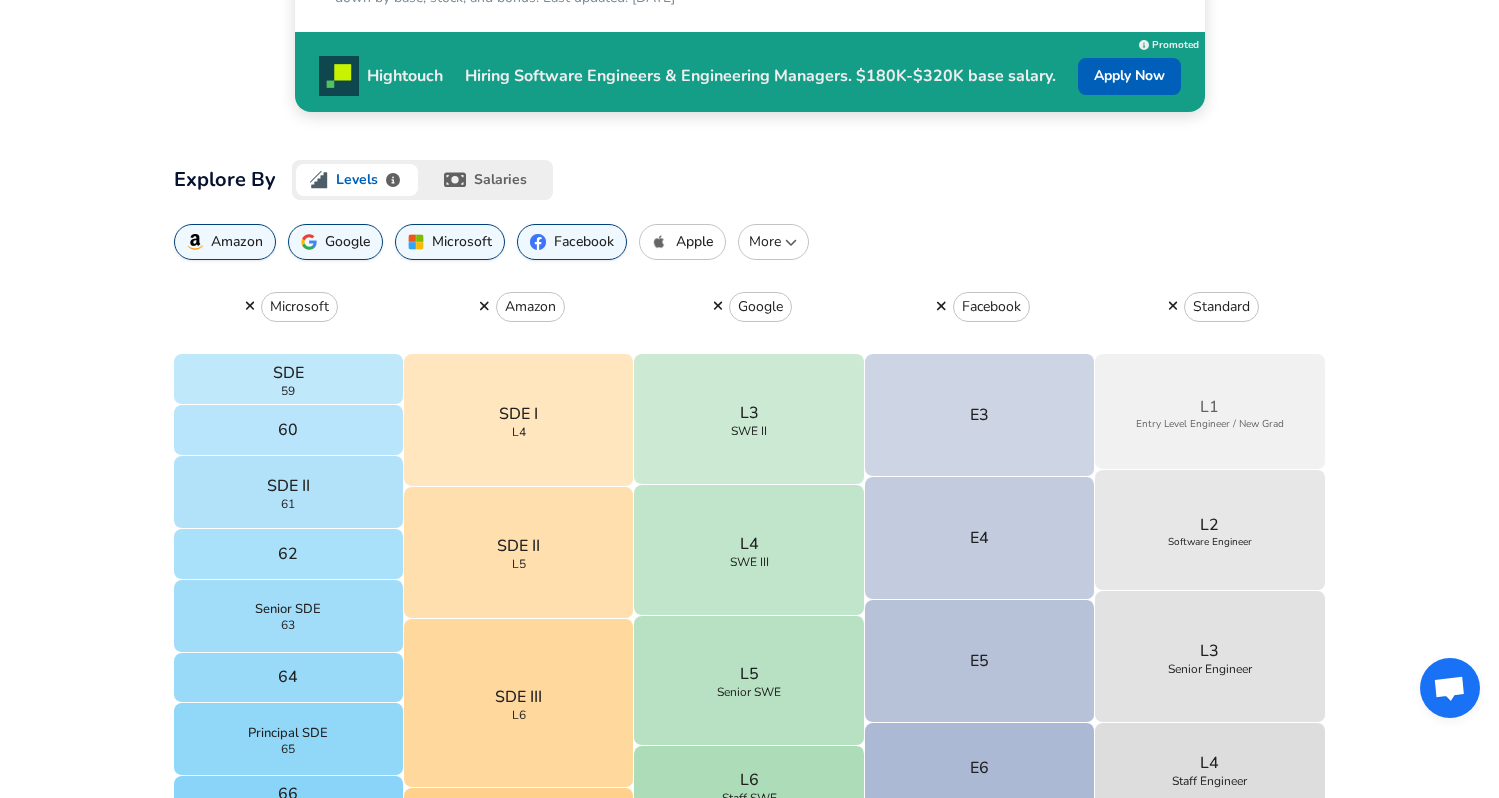 click on "L[NUMBER] Entry Level Engineer / New Grad" at bounding box center (1210, 411) 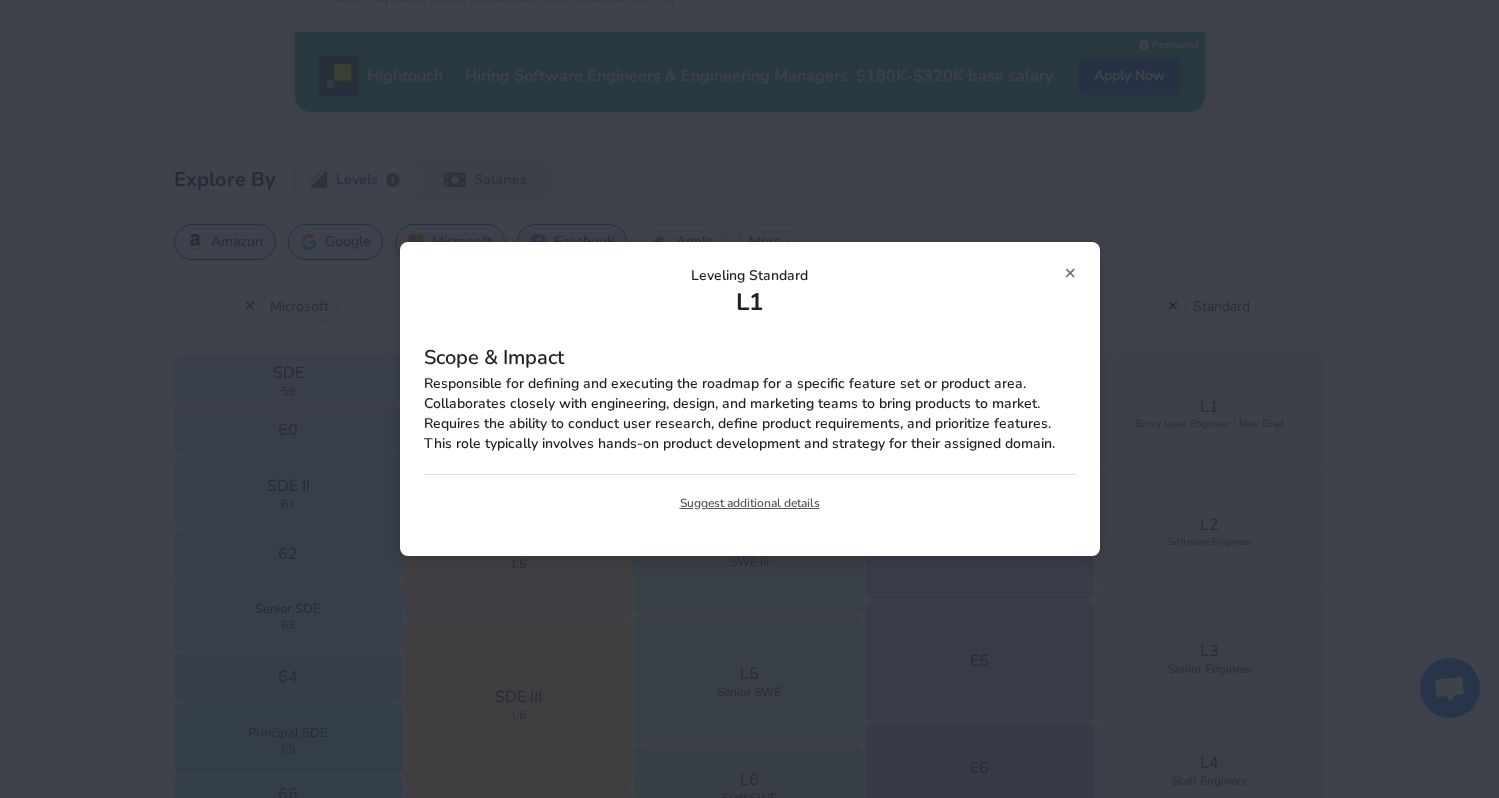 click on "Leveling Standard" at bounding box center (750, 276) 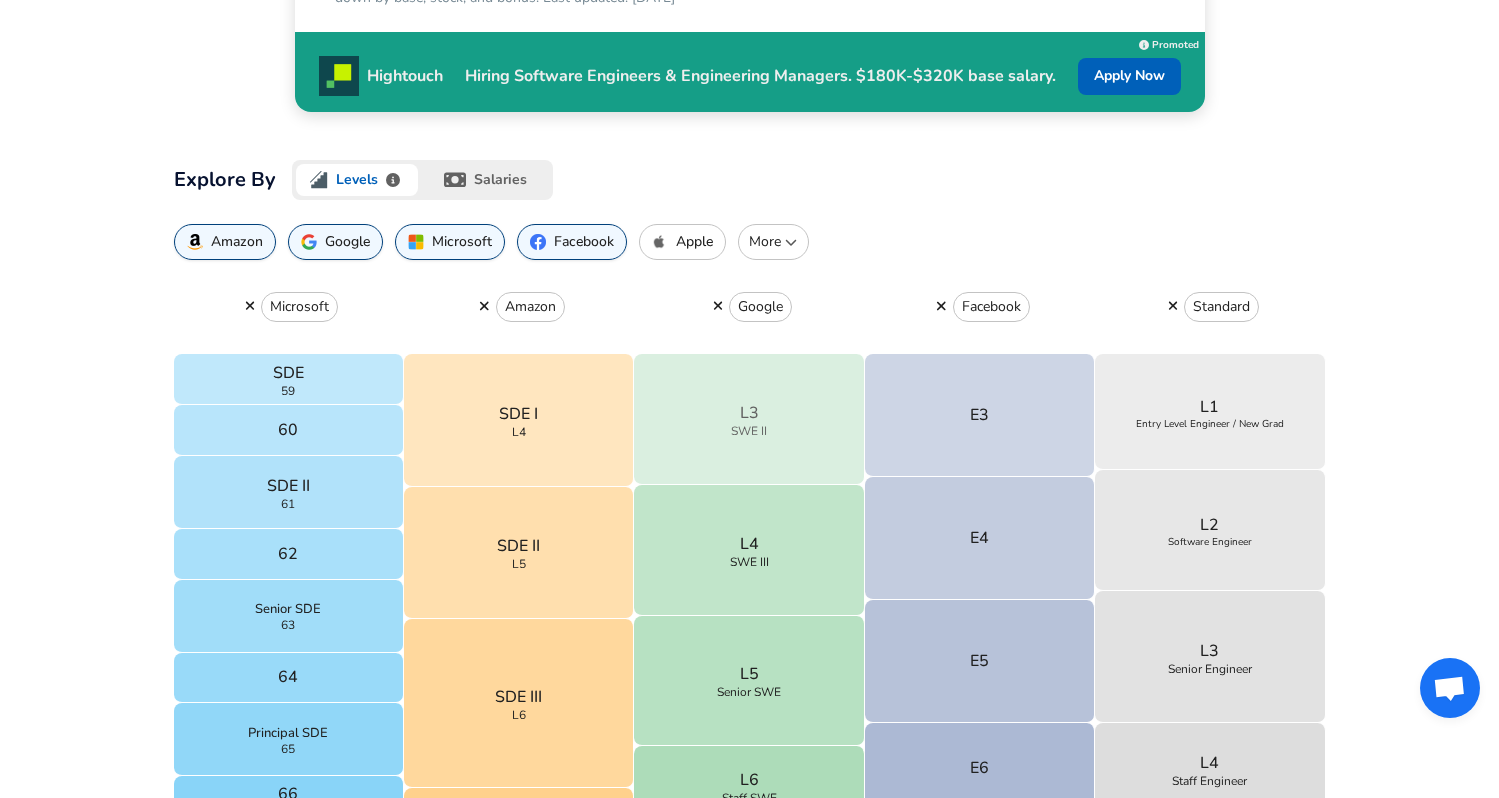 click on "L3 SWE II" at bounding box center (749, 419) 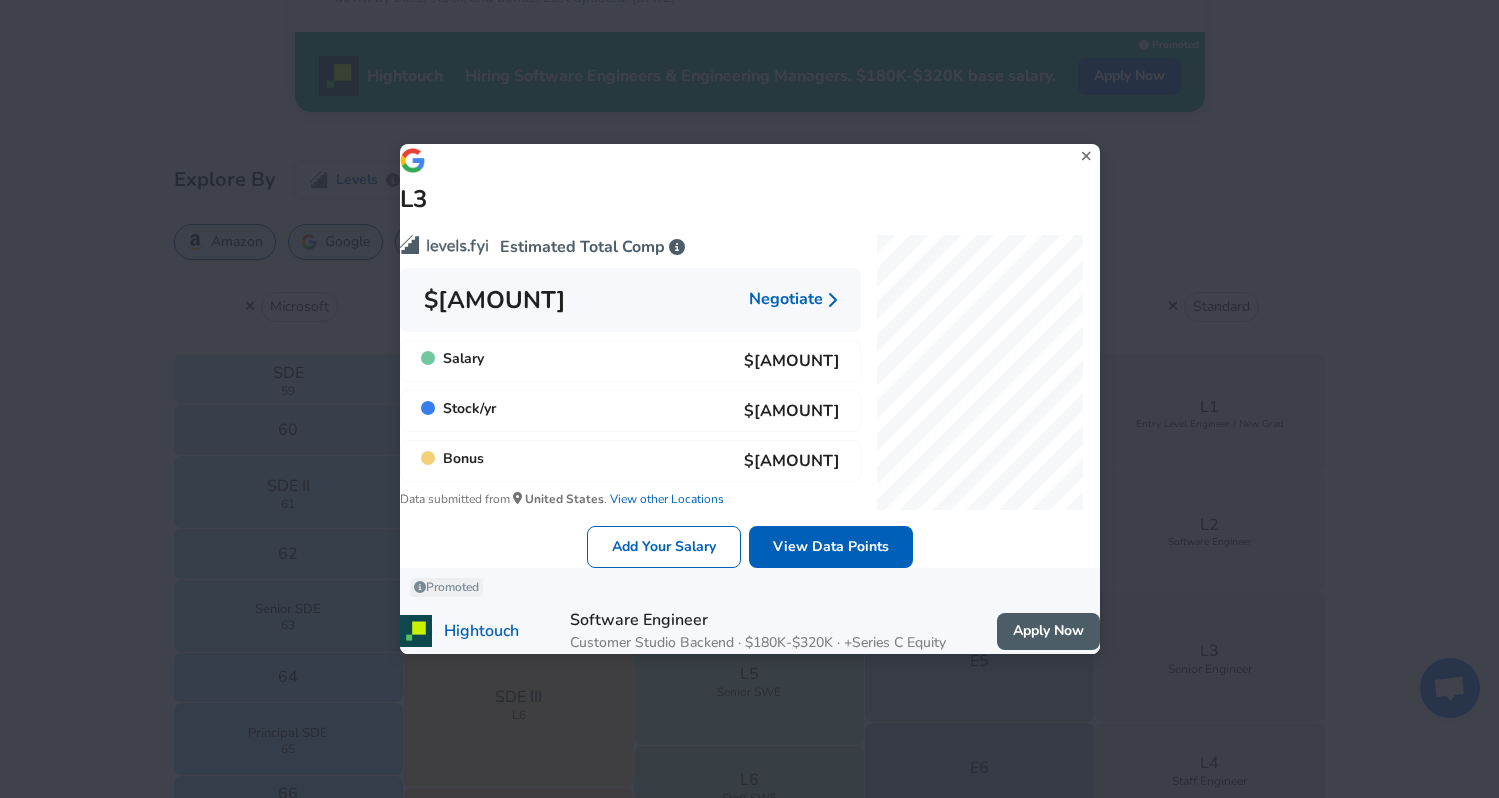 click 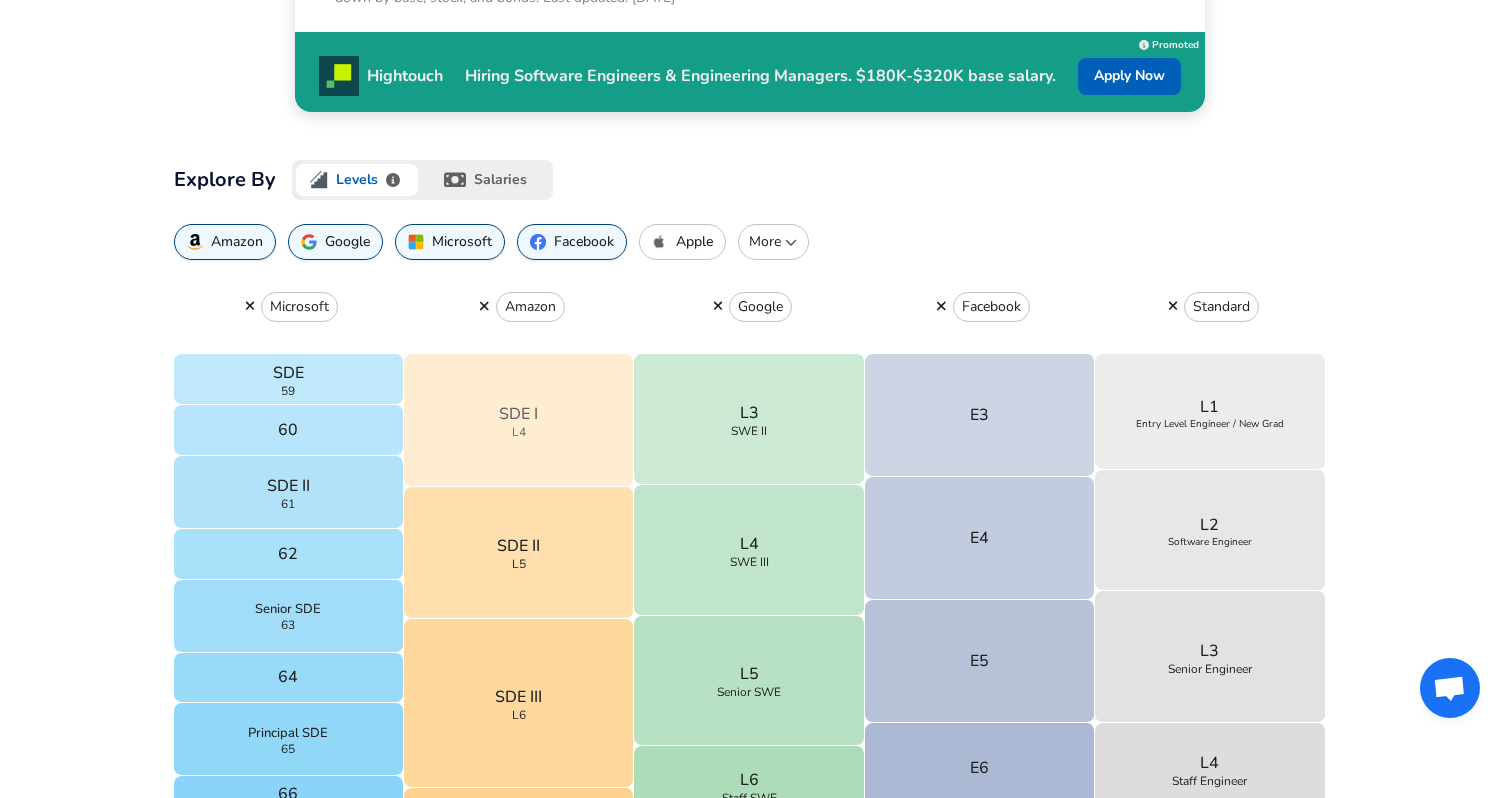 click on "SDE I L[NUMBER]" at bounding box center (519, 420) 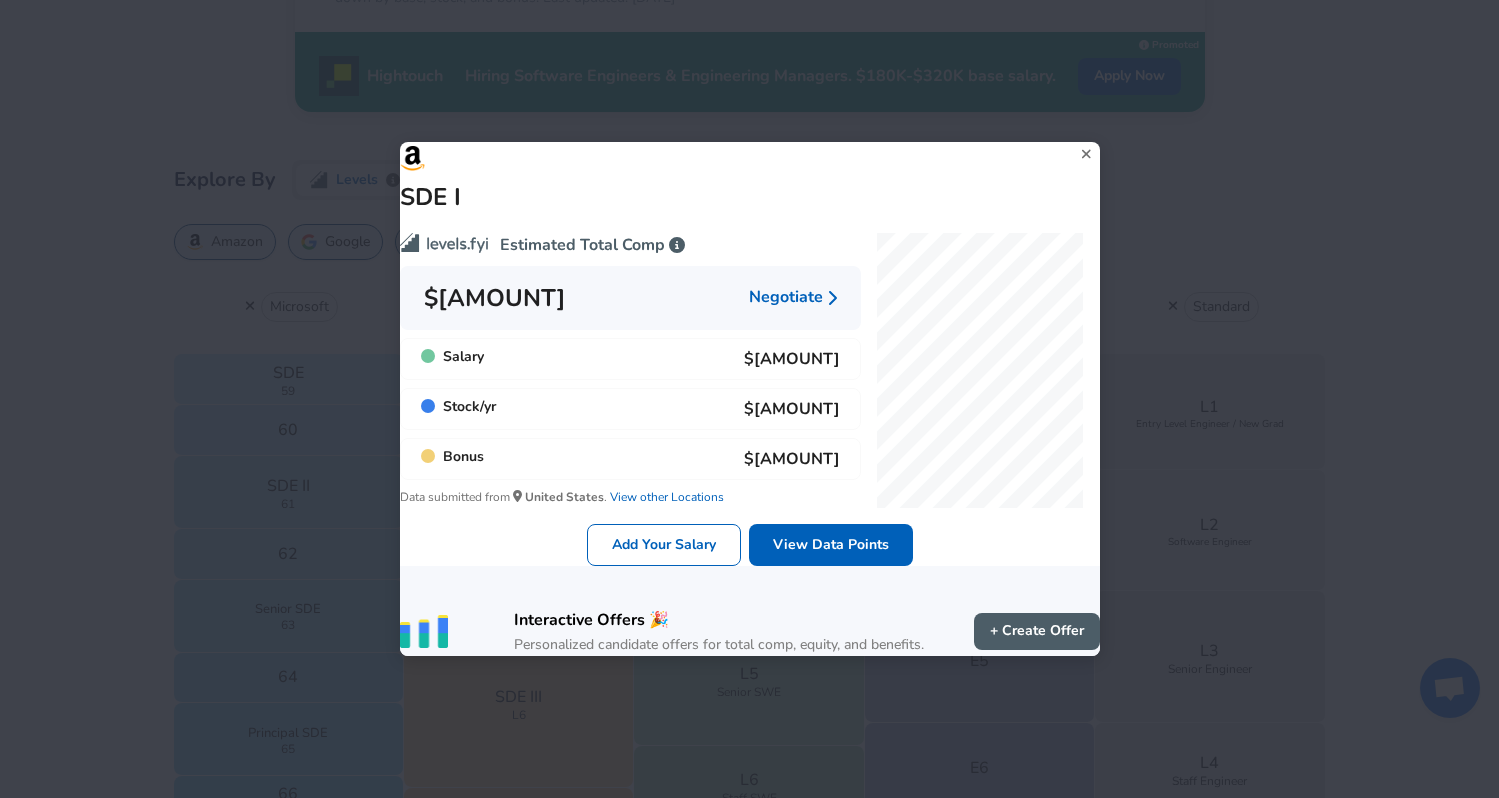 click 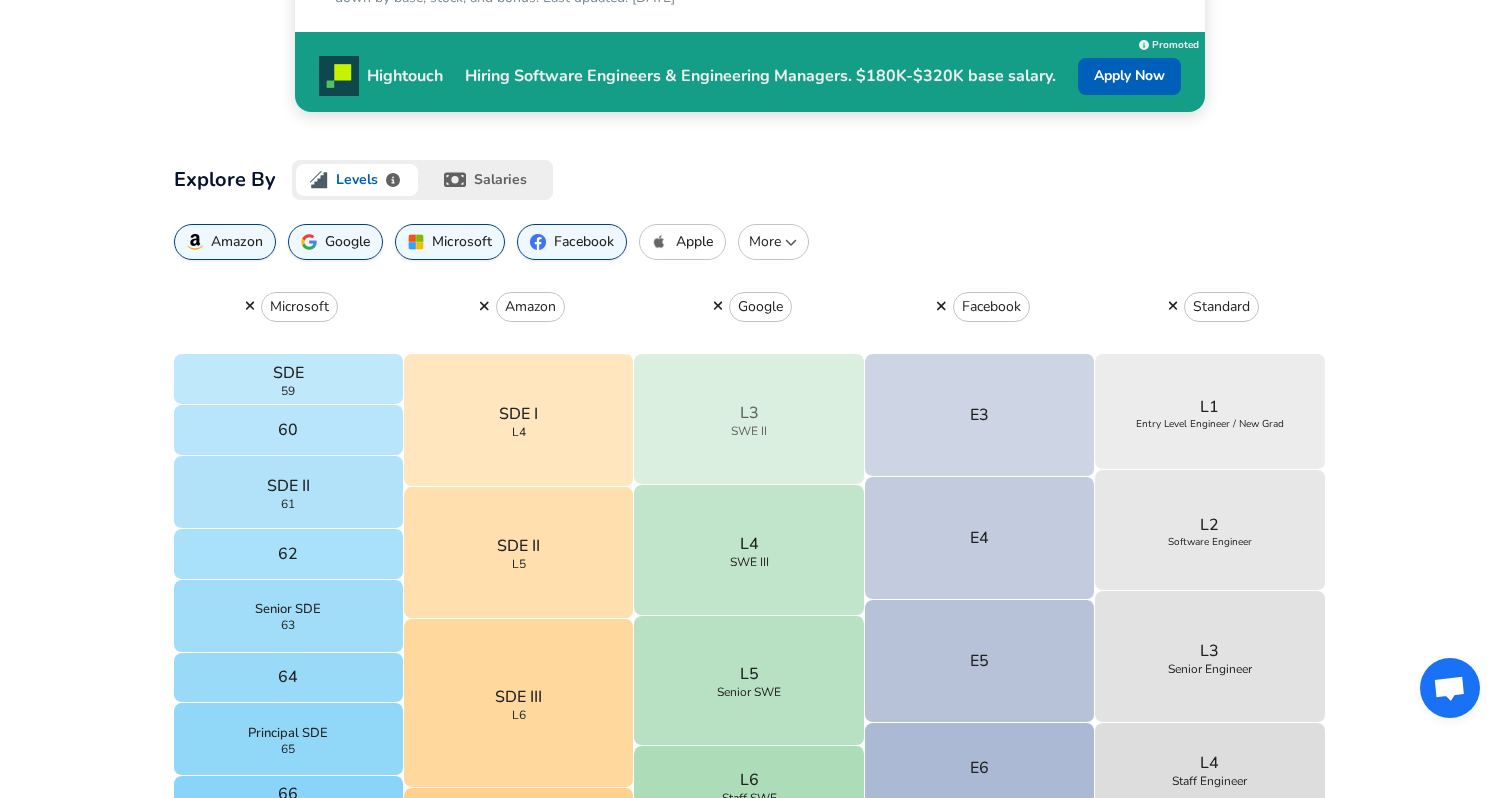 click on "L3 SWE II" at bounding box center (749, 419) 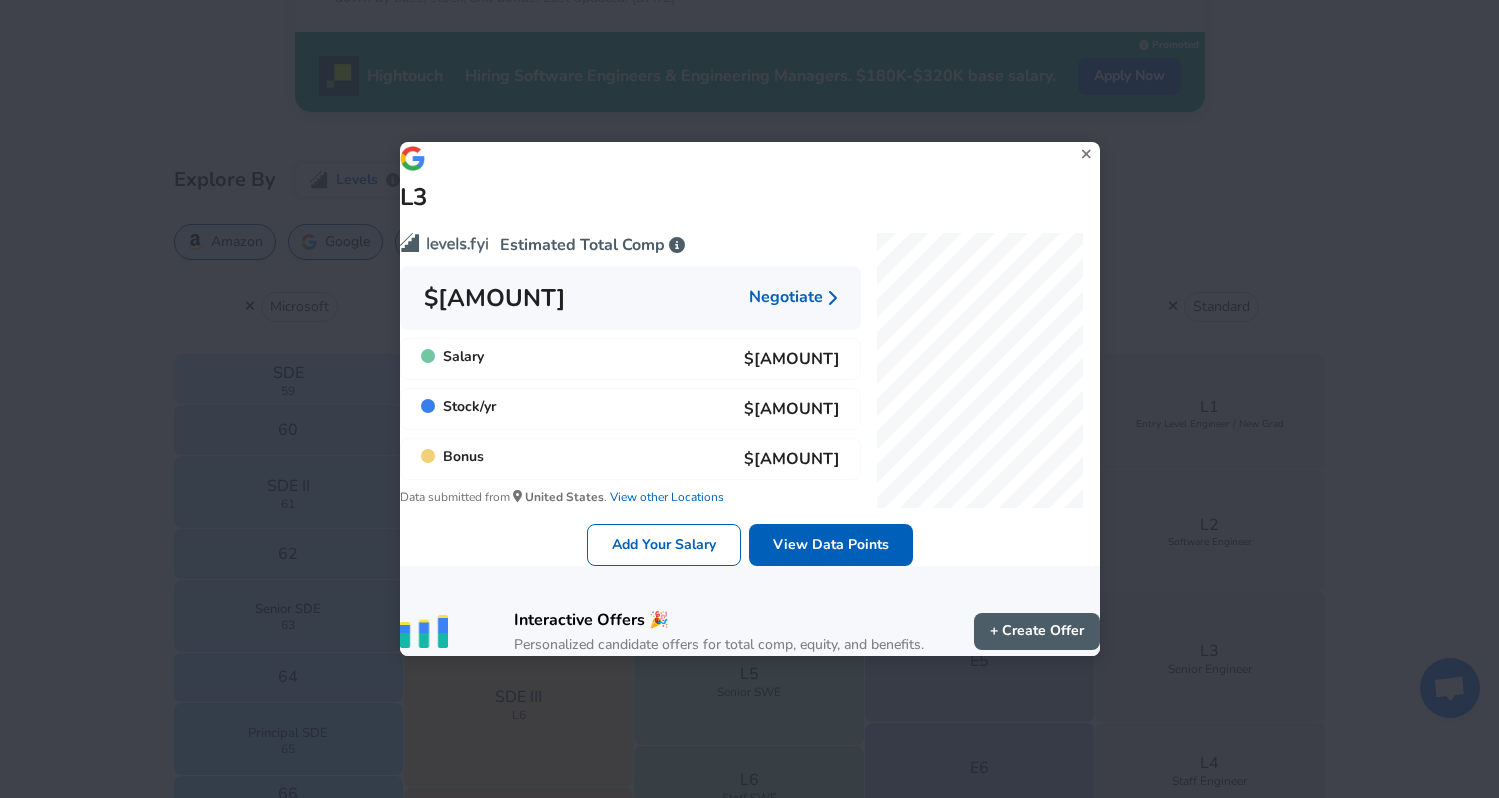 click 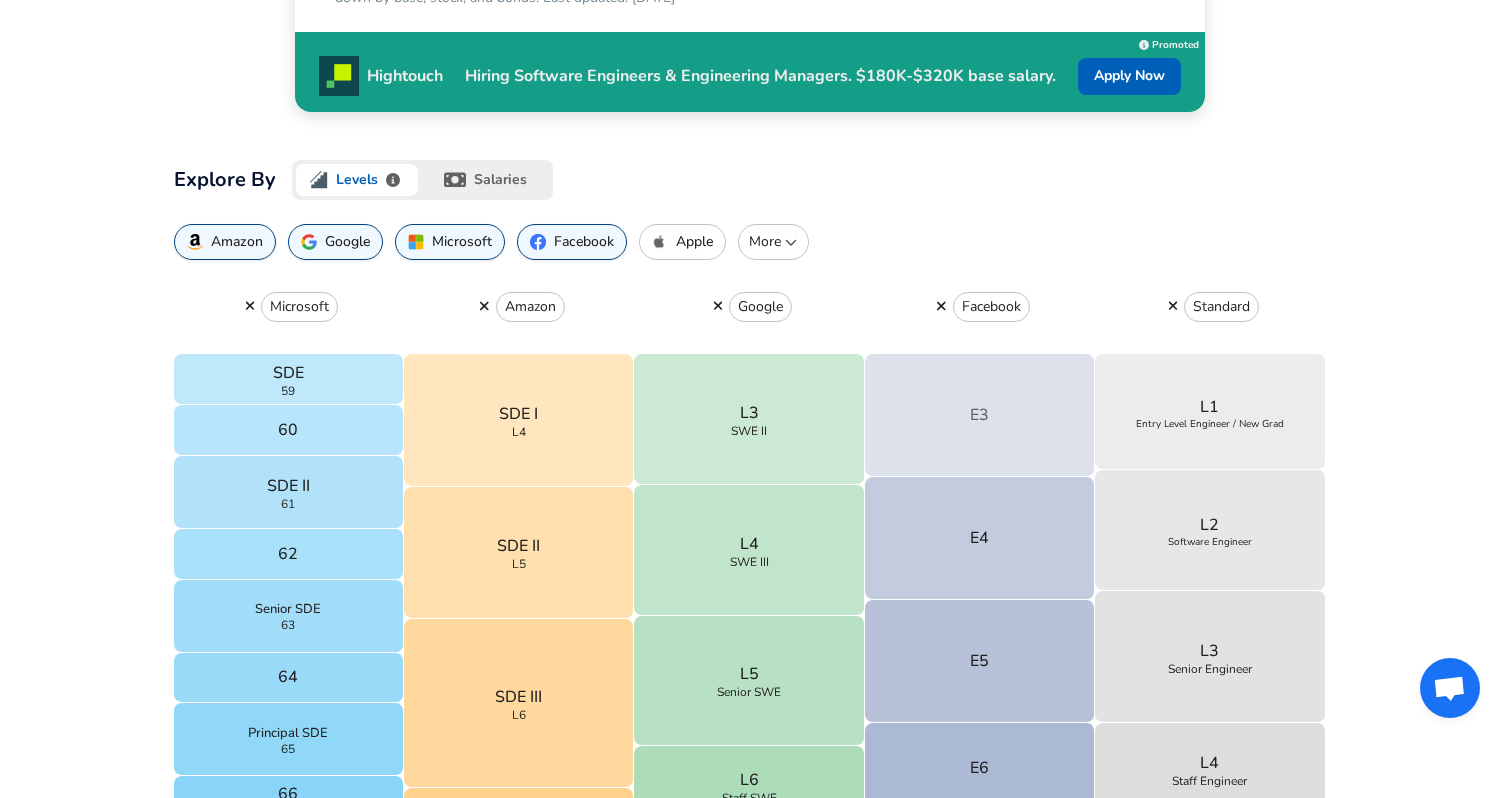 click on "E3" at bounding box center (980, 415) 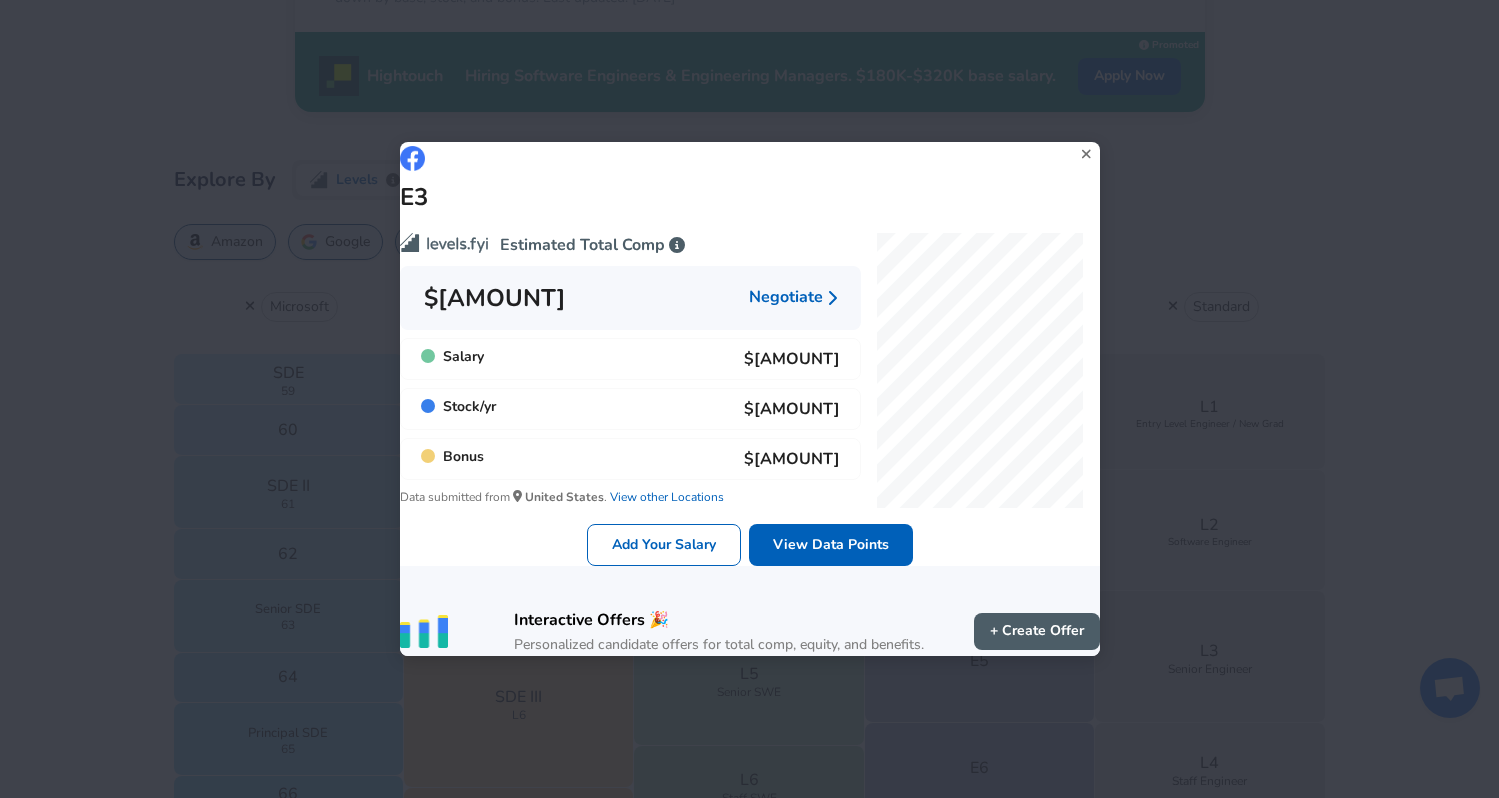 click 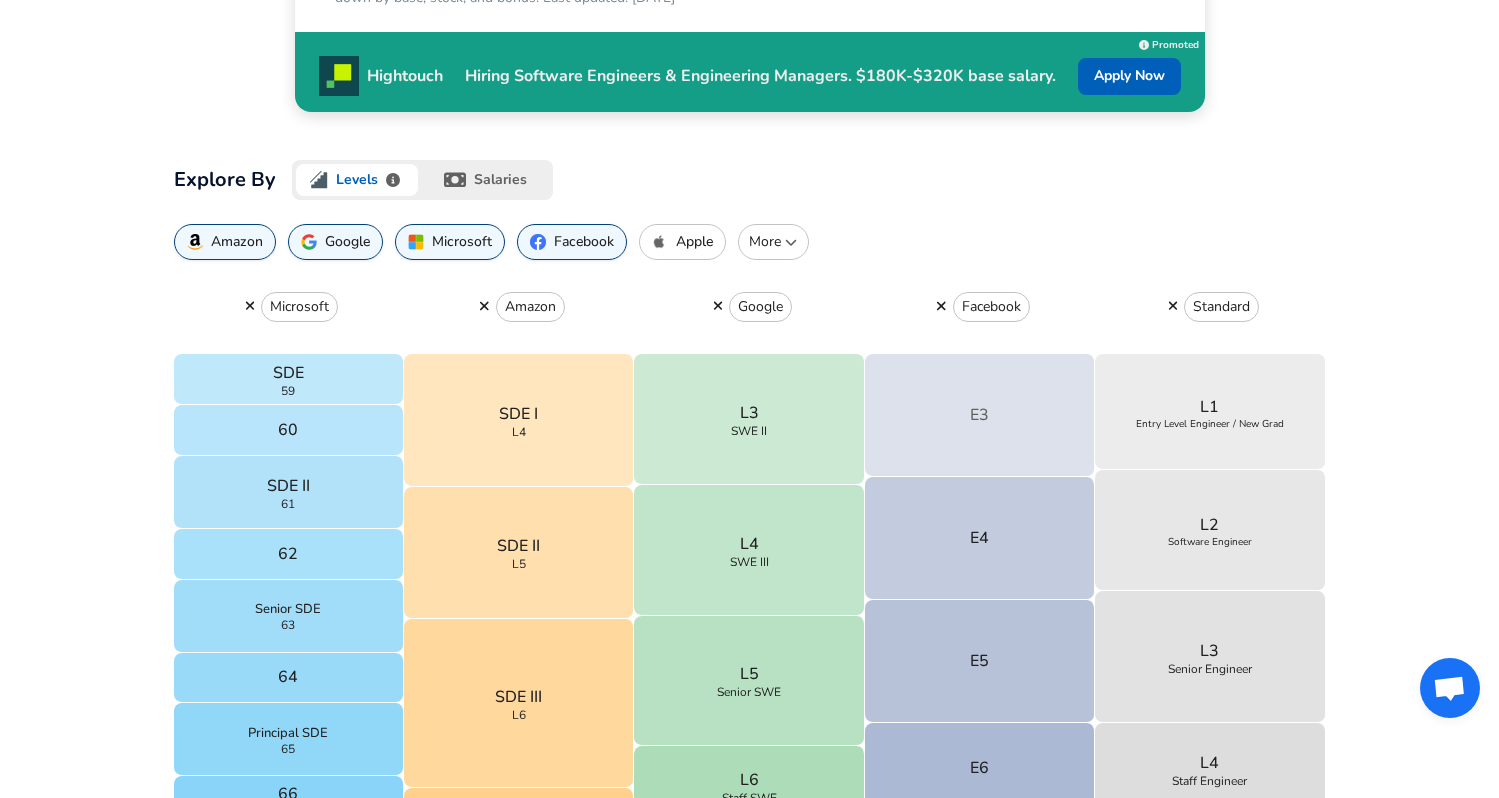 click on "E3" at bounding box center [980, 415] 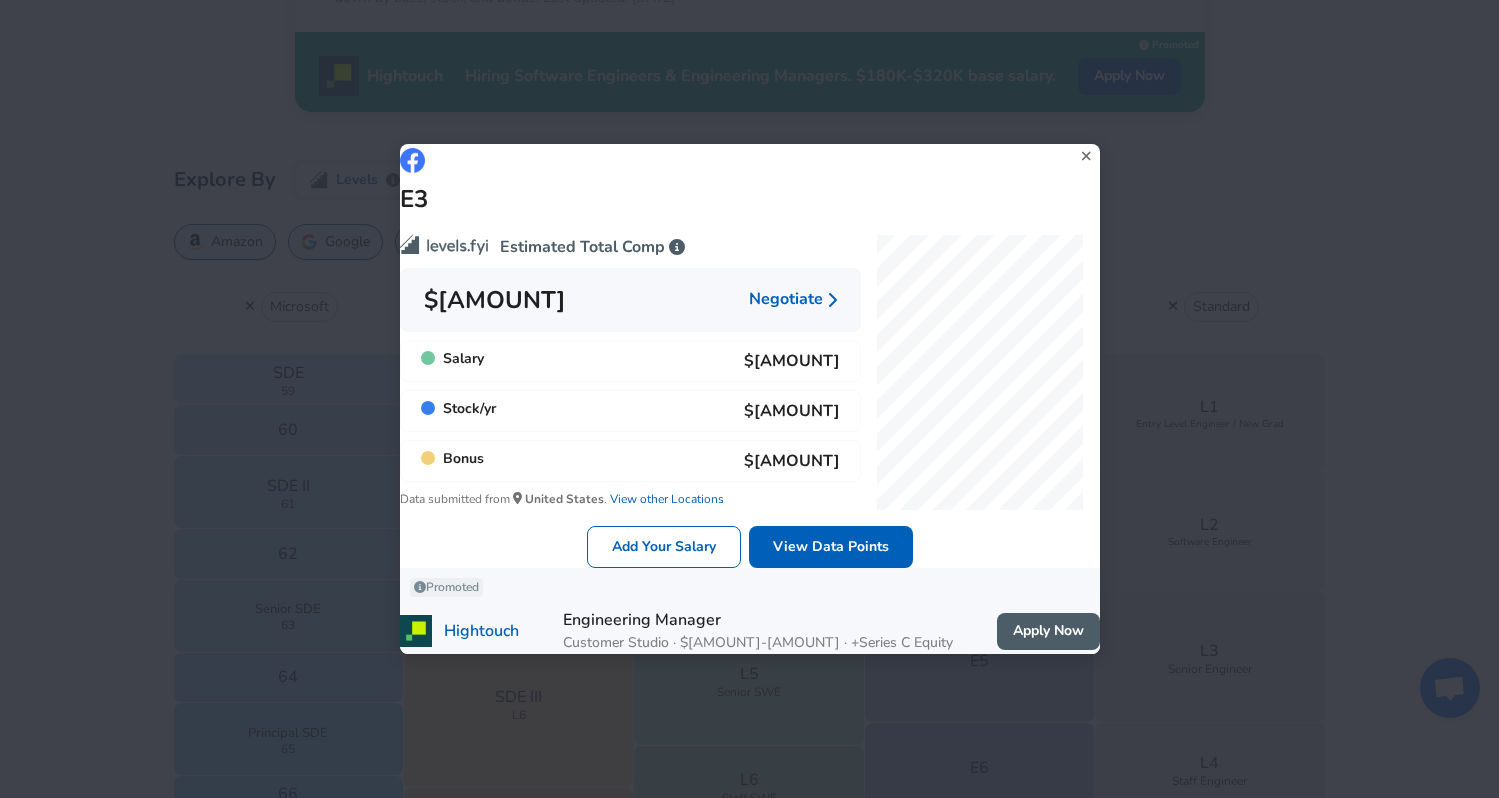 click 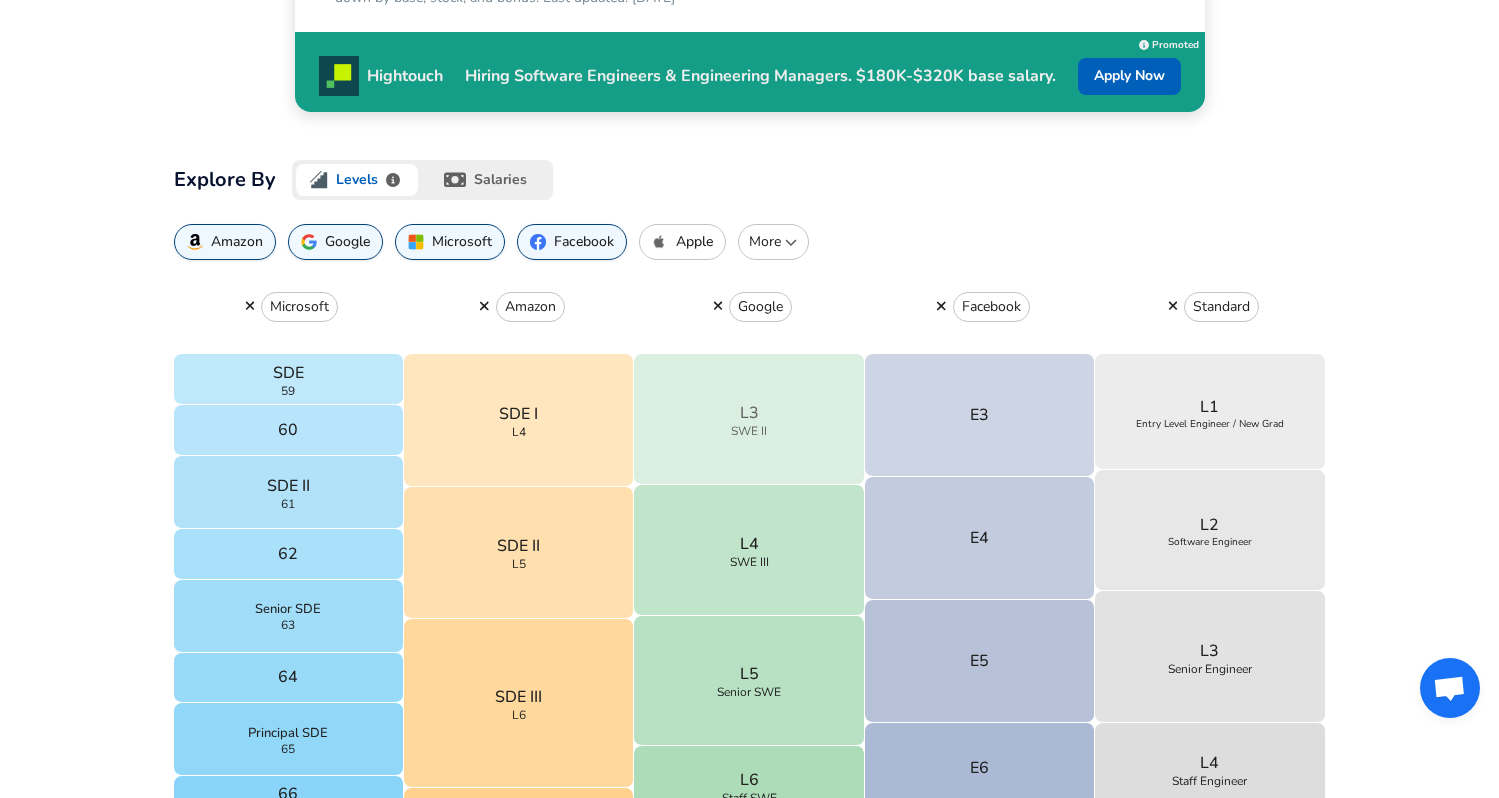 click on "L3 SWE II" at bounding box center [749, 419] 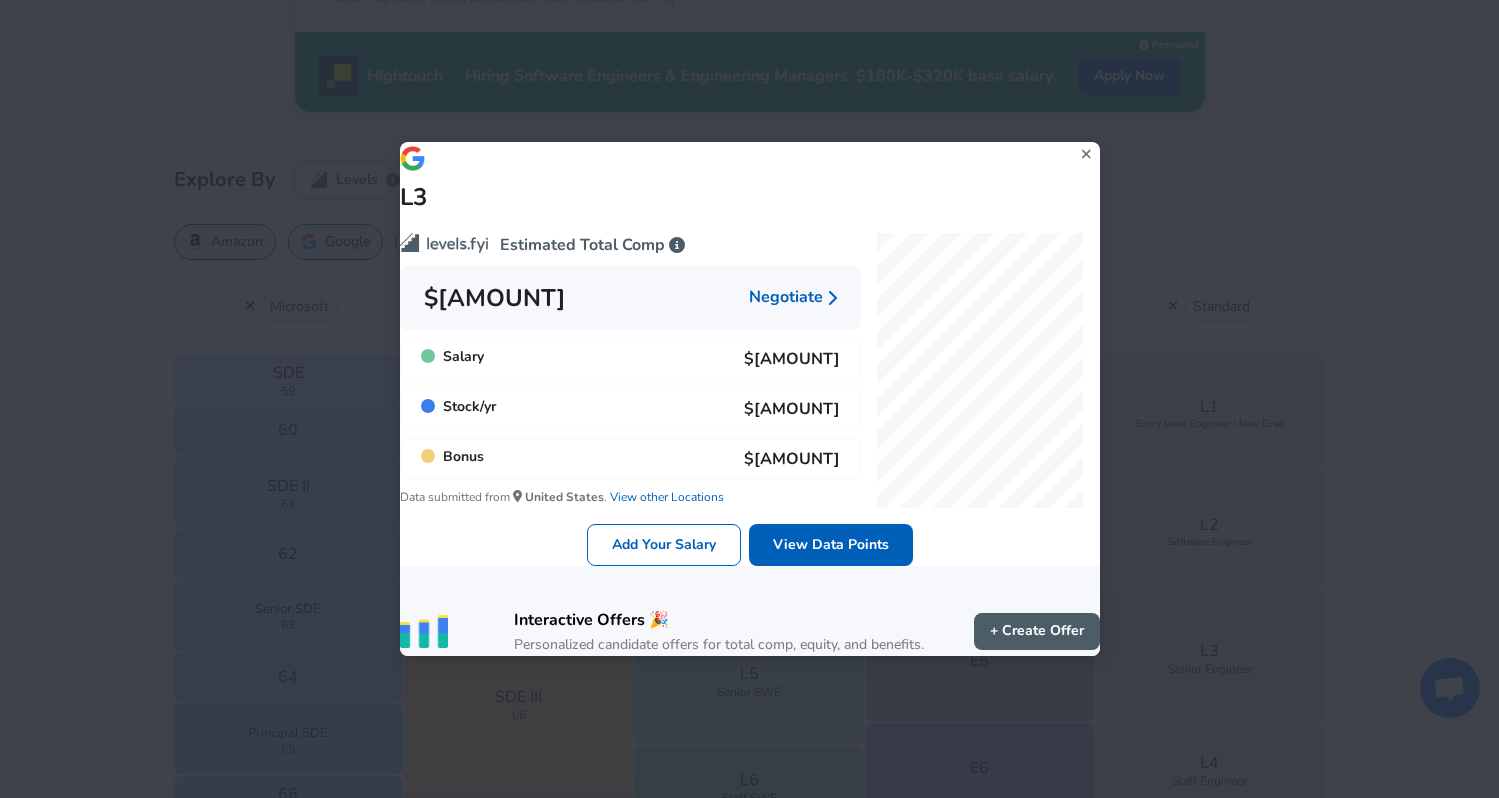 click 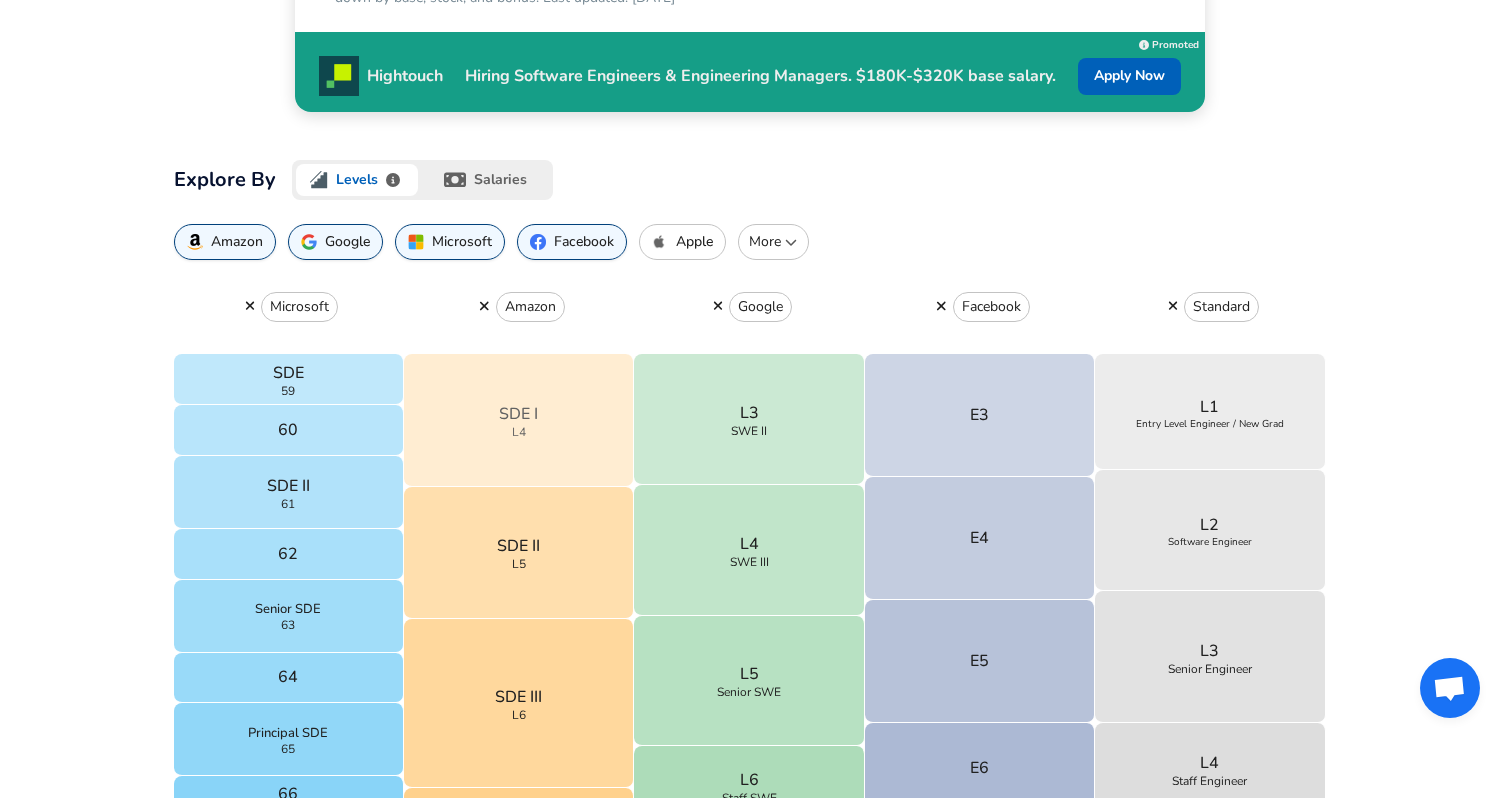 click on "SDE I L[NUMBER]" at bounding box center [519, 420] 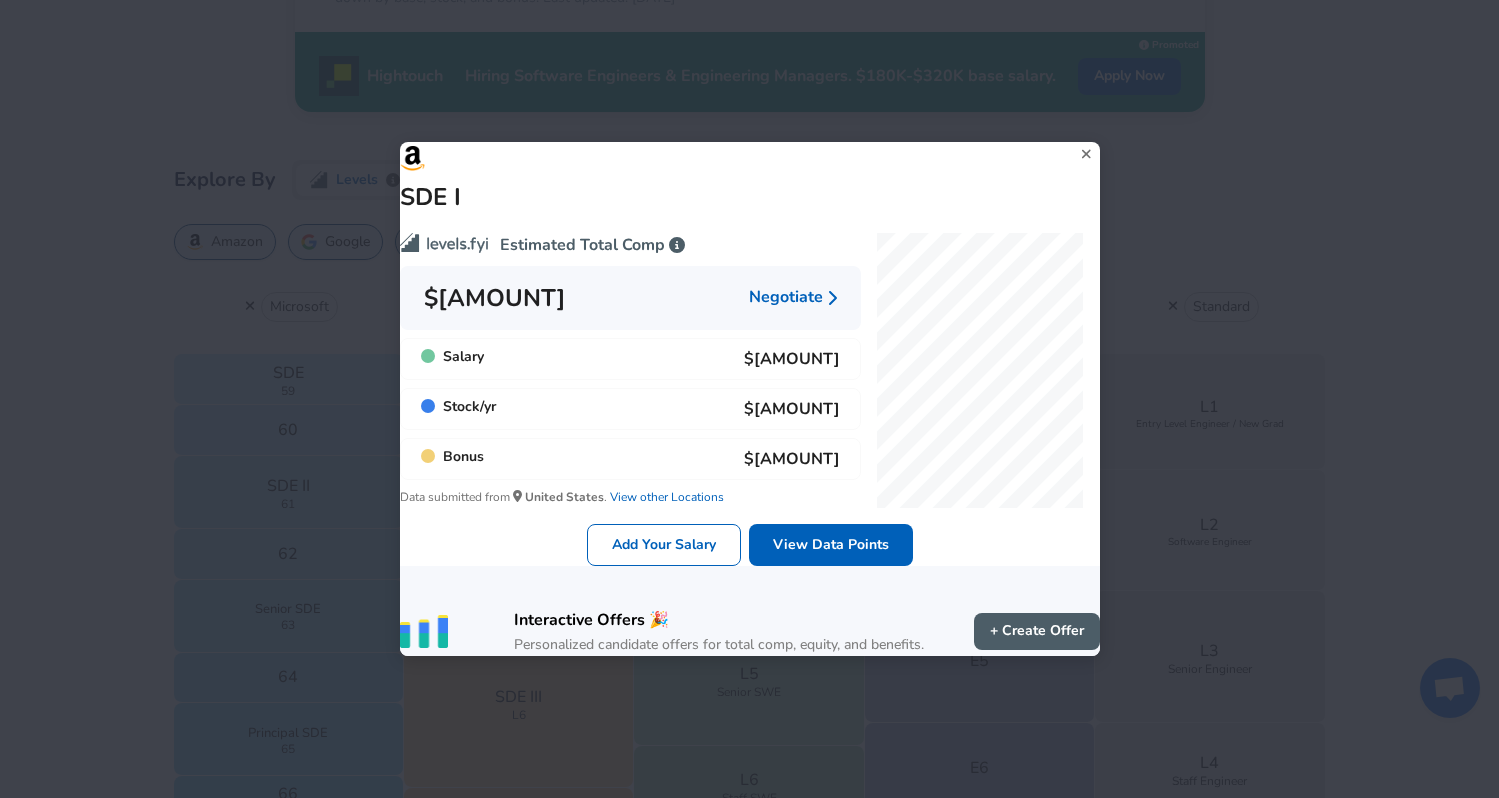 click 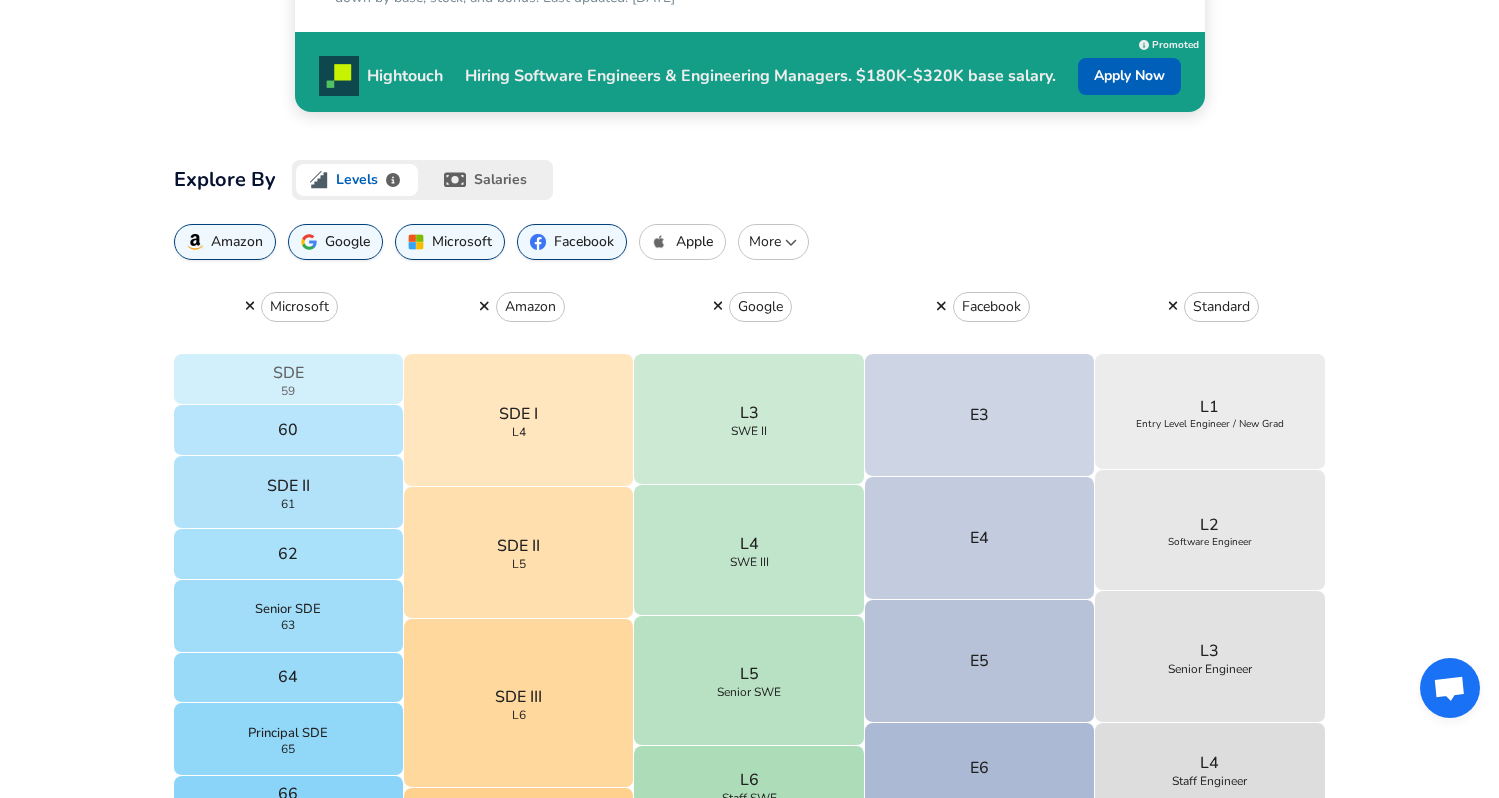 click on "SDE [NUMBER]" at bounding box center [289, 379] 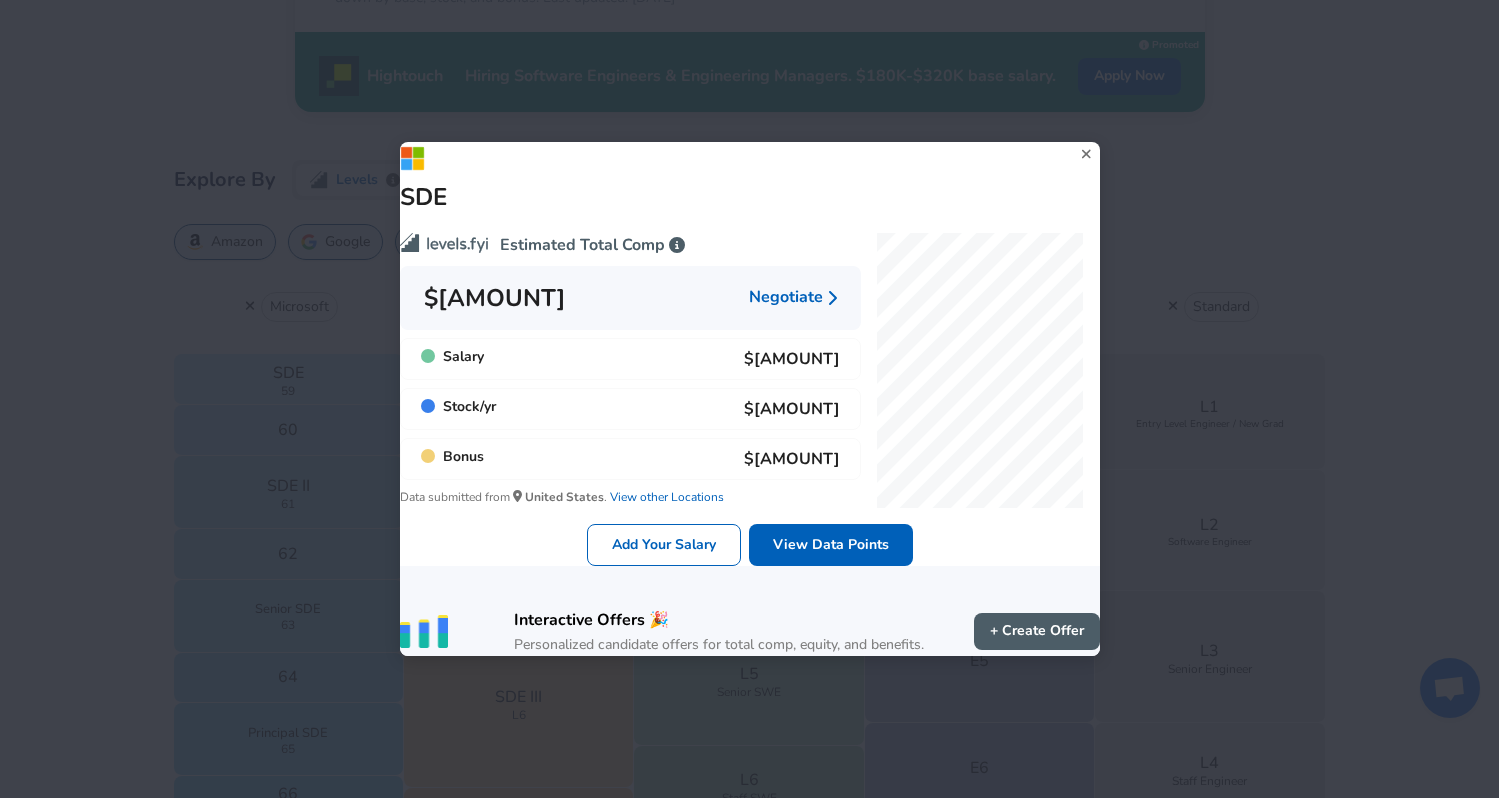 click 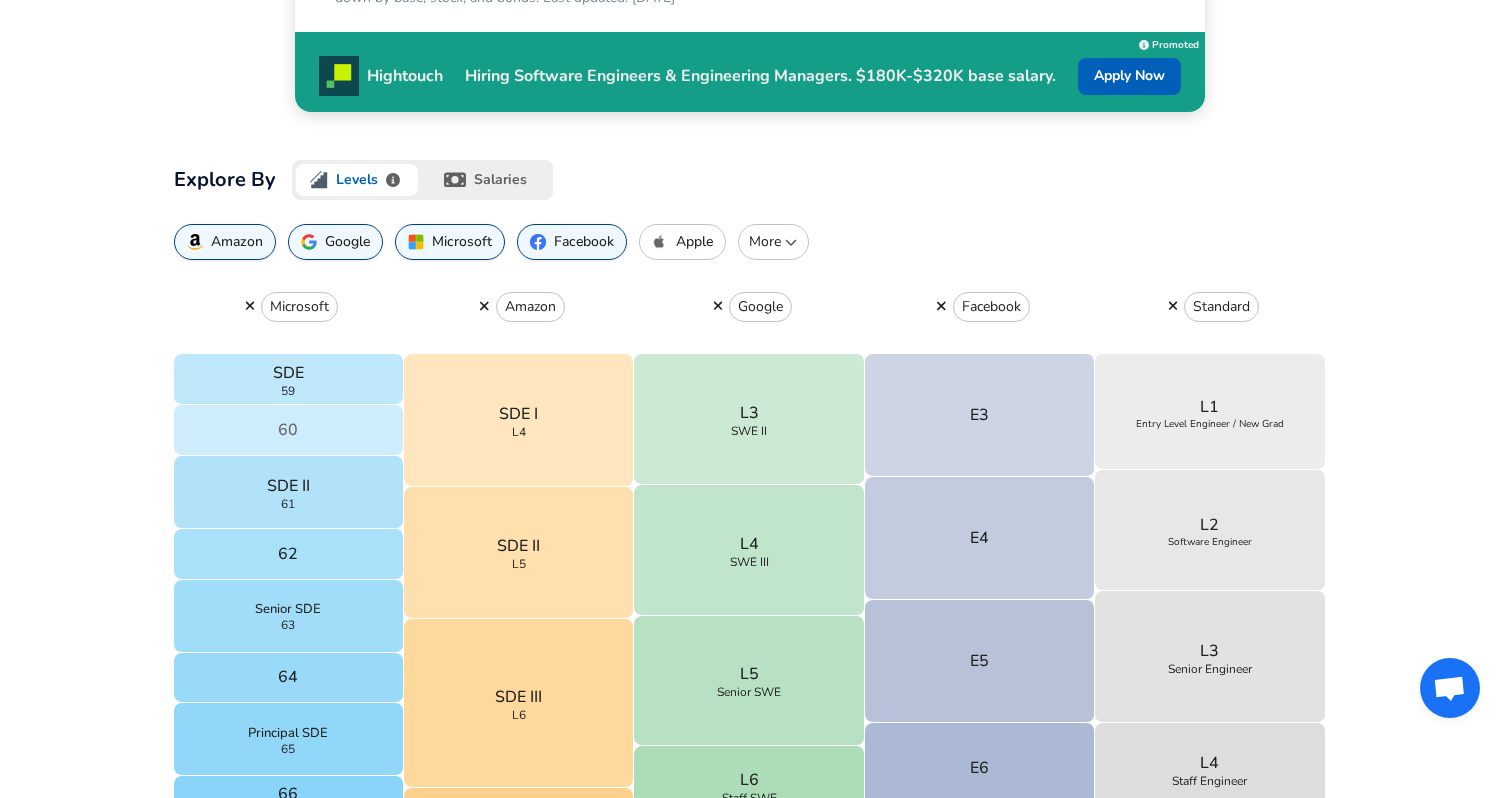 click on "60" at bounding box center (289, 430) 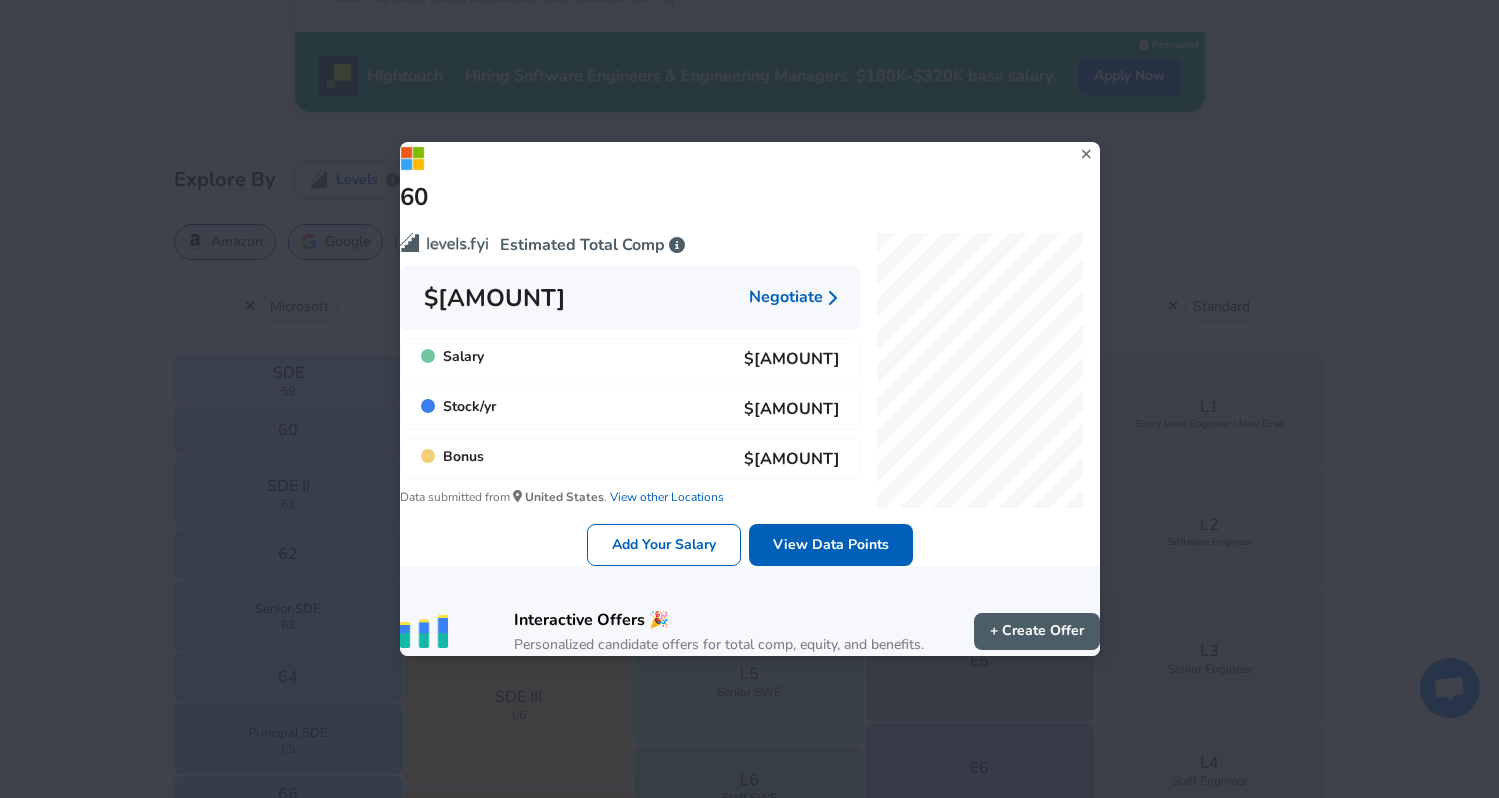 click 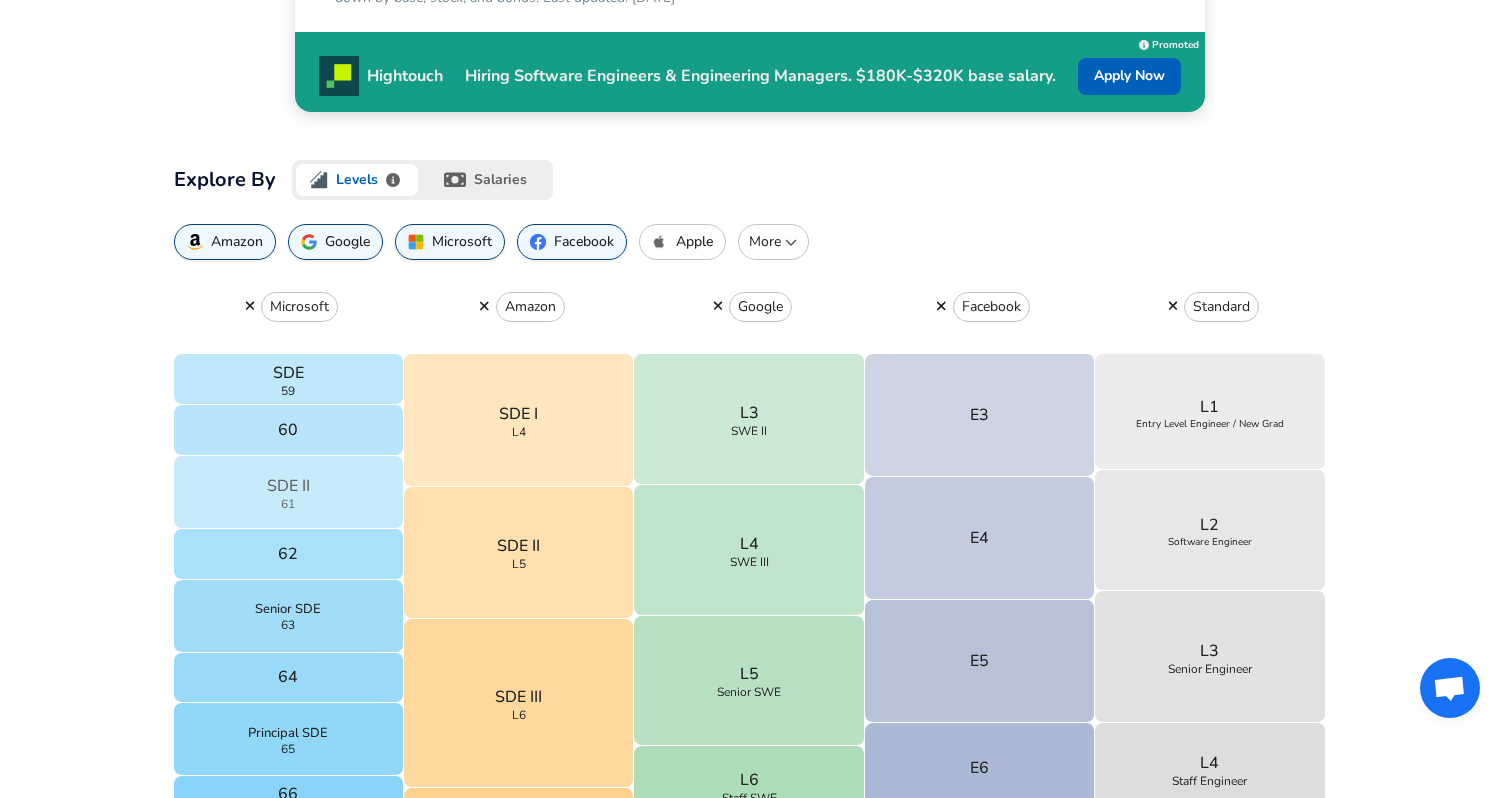 click on "SDE II [NUMBER]" at bounding box center [289, 492] 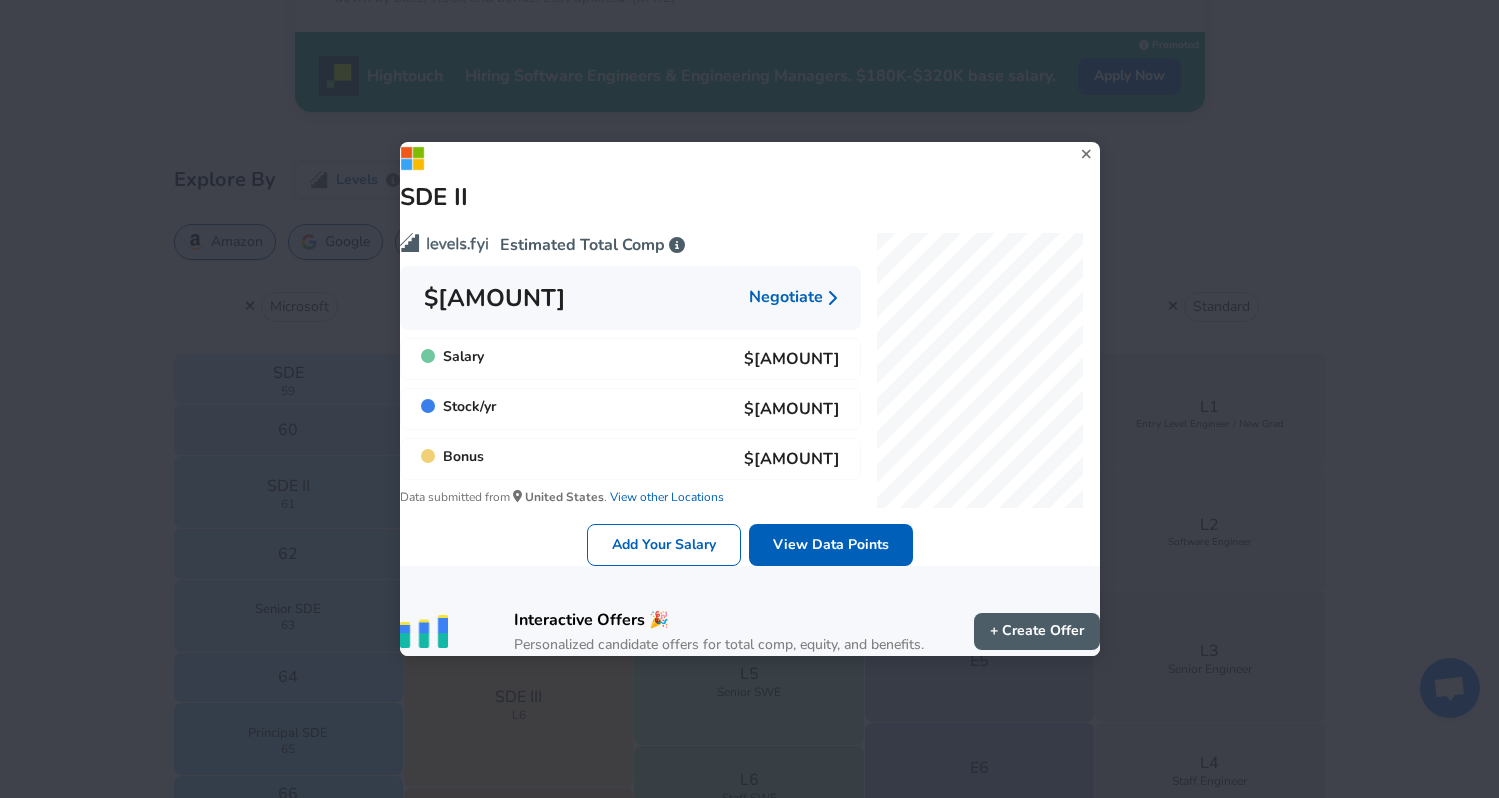 click 